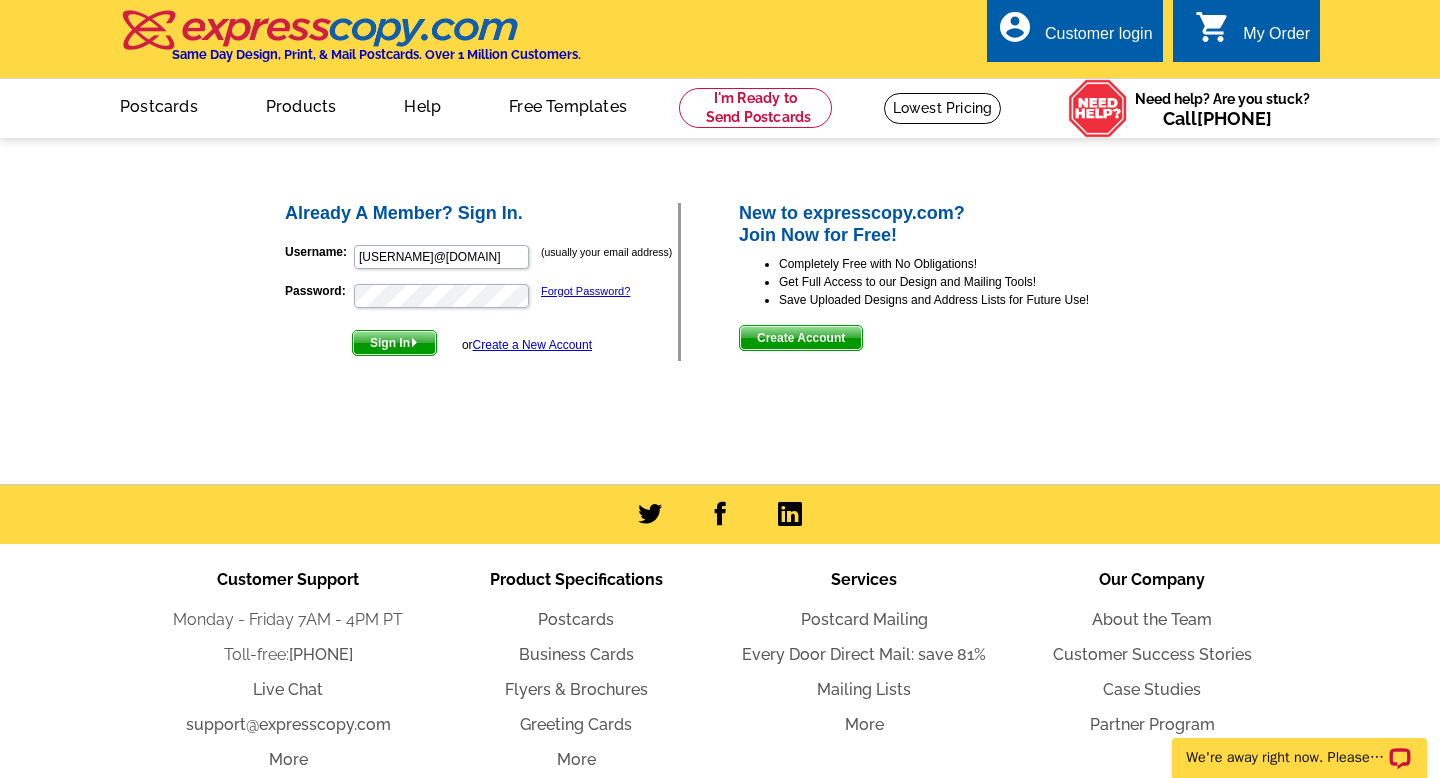 scroll, scrollTop: 0, scrollLeft: 0, axis: both 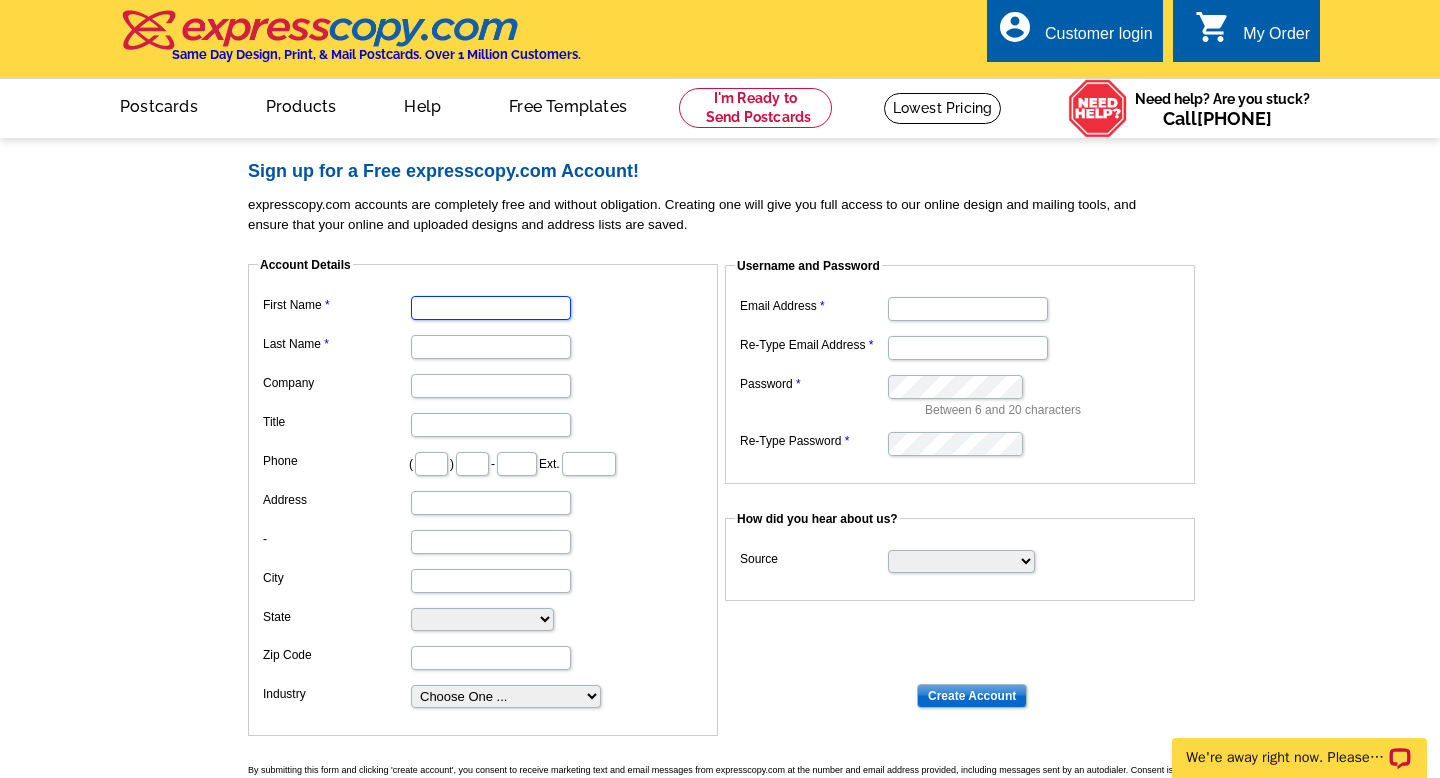 click on "First Name" at bounding box center [491, 308] 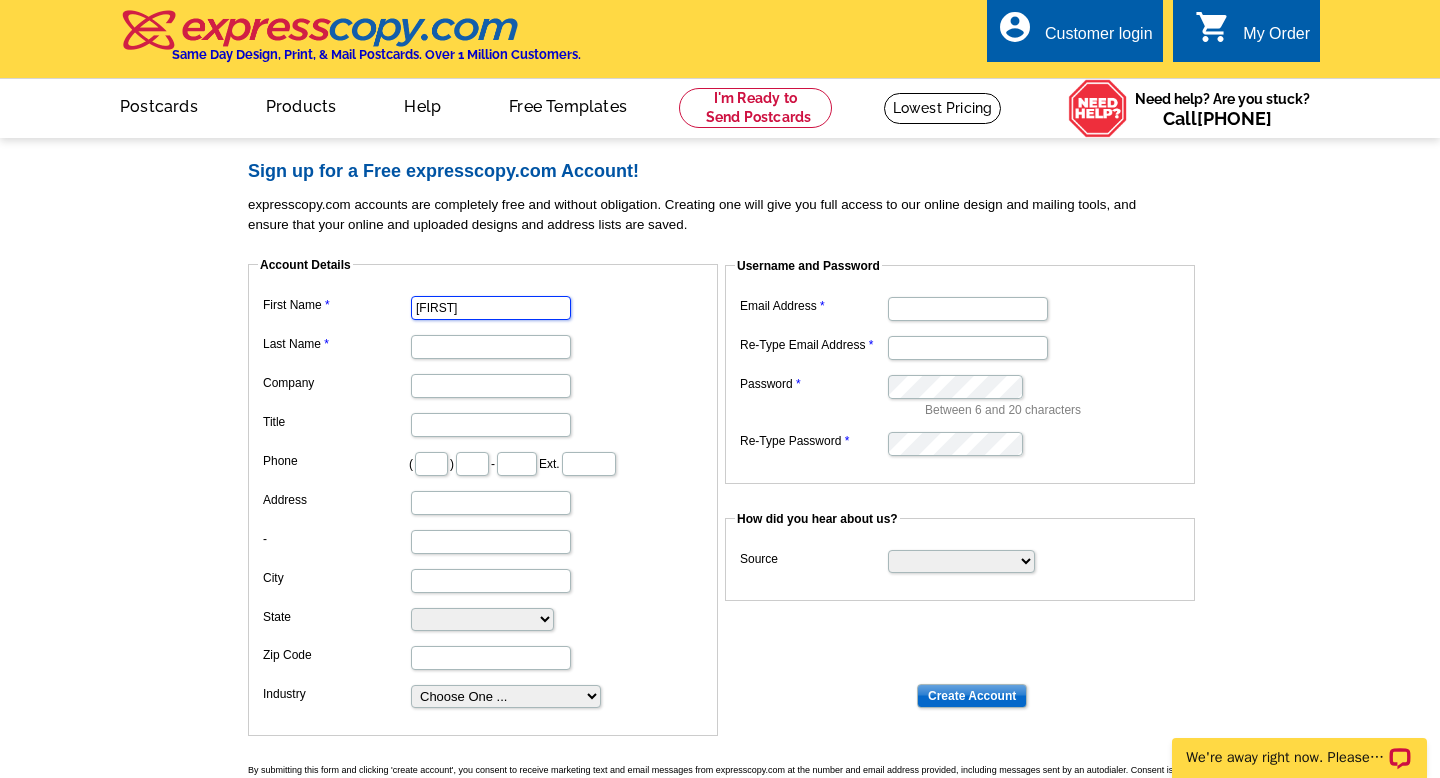type on "[LAST]" 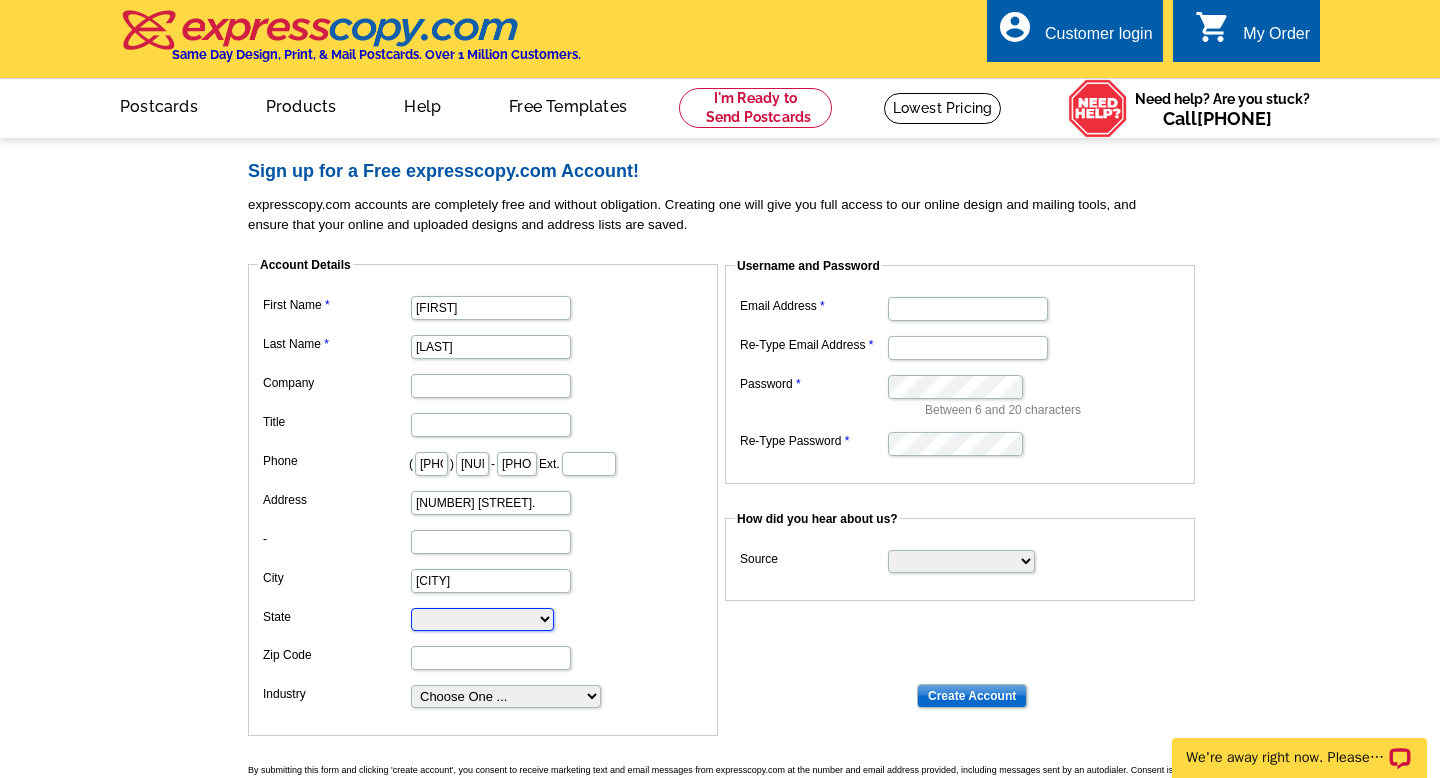 select on "TX" 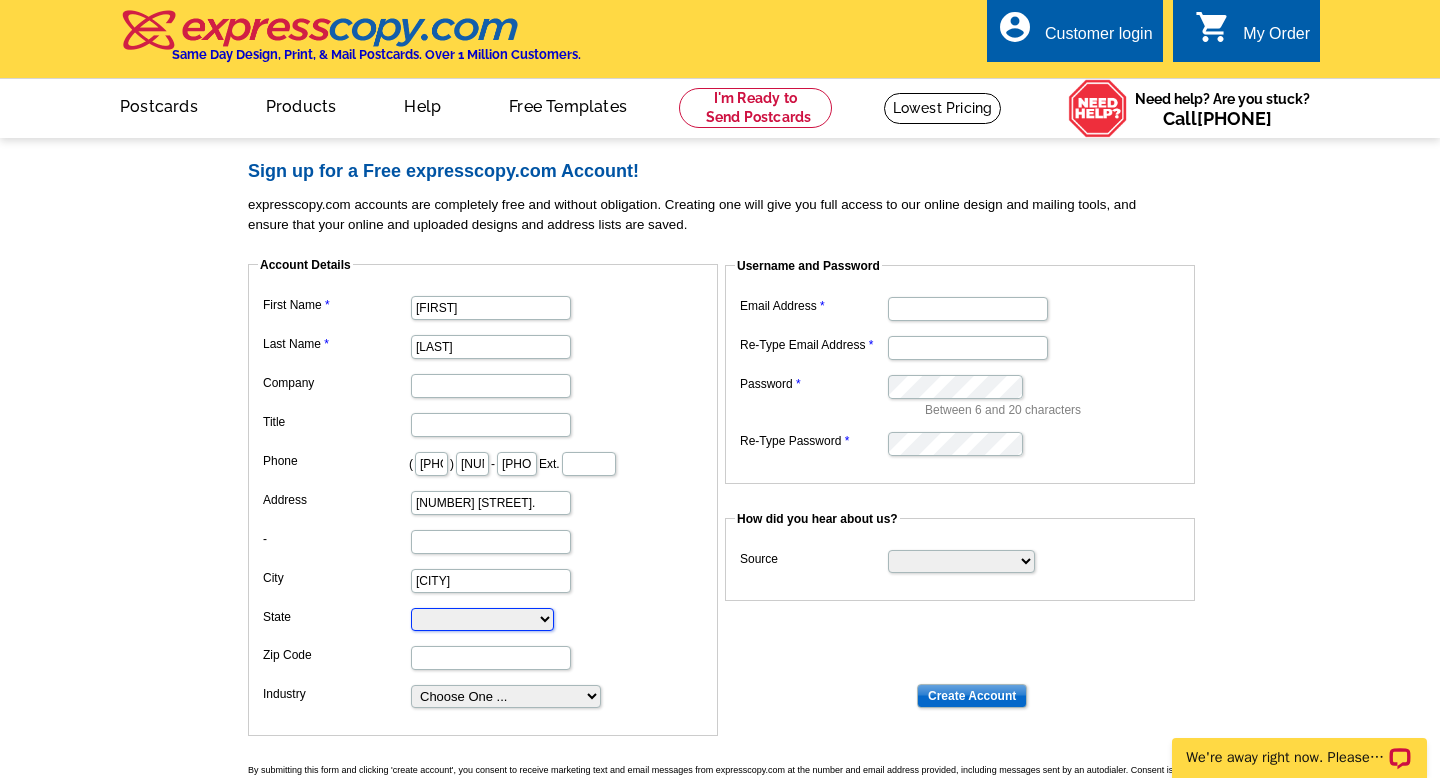 type on "77493" 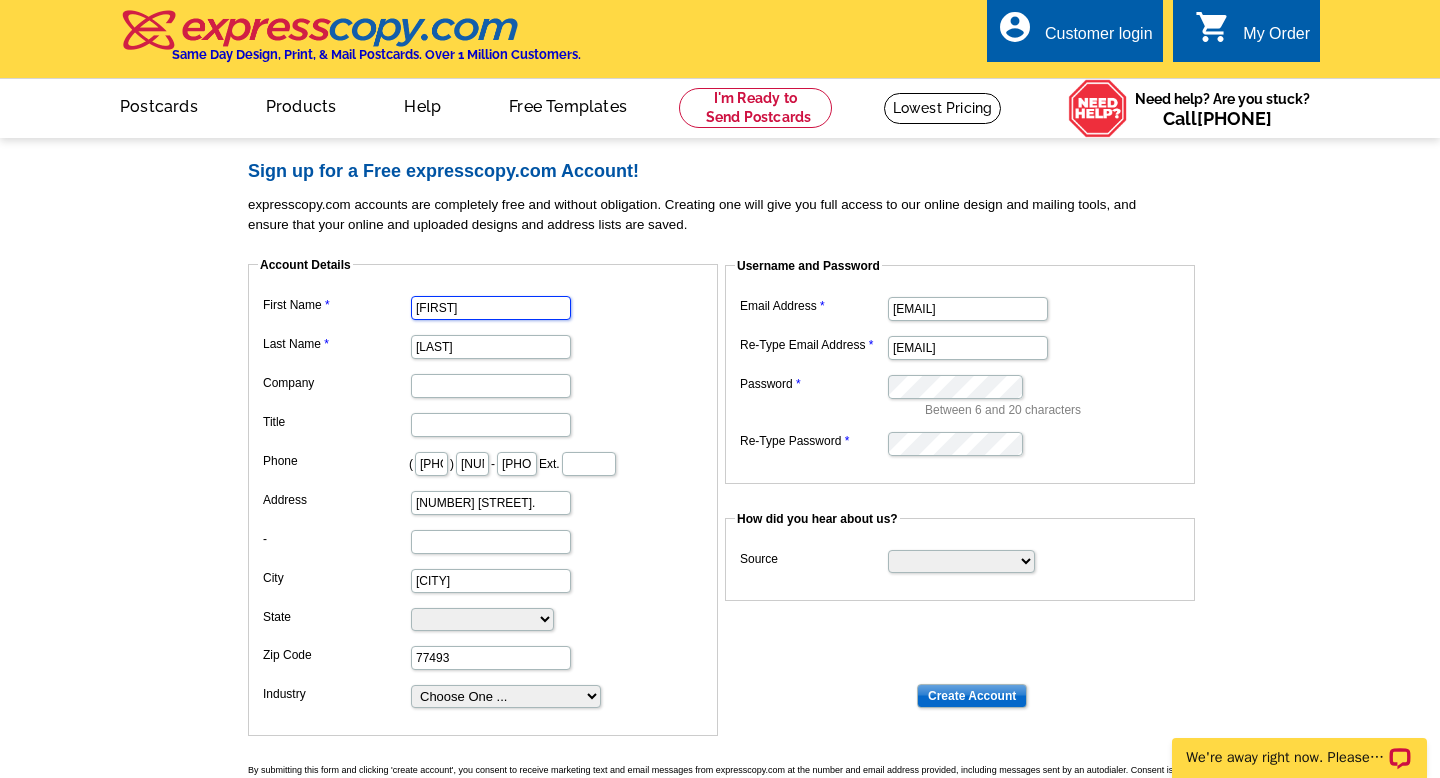 scroll, scrollTop: 0, scrollLeft: 0, axis: both 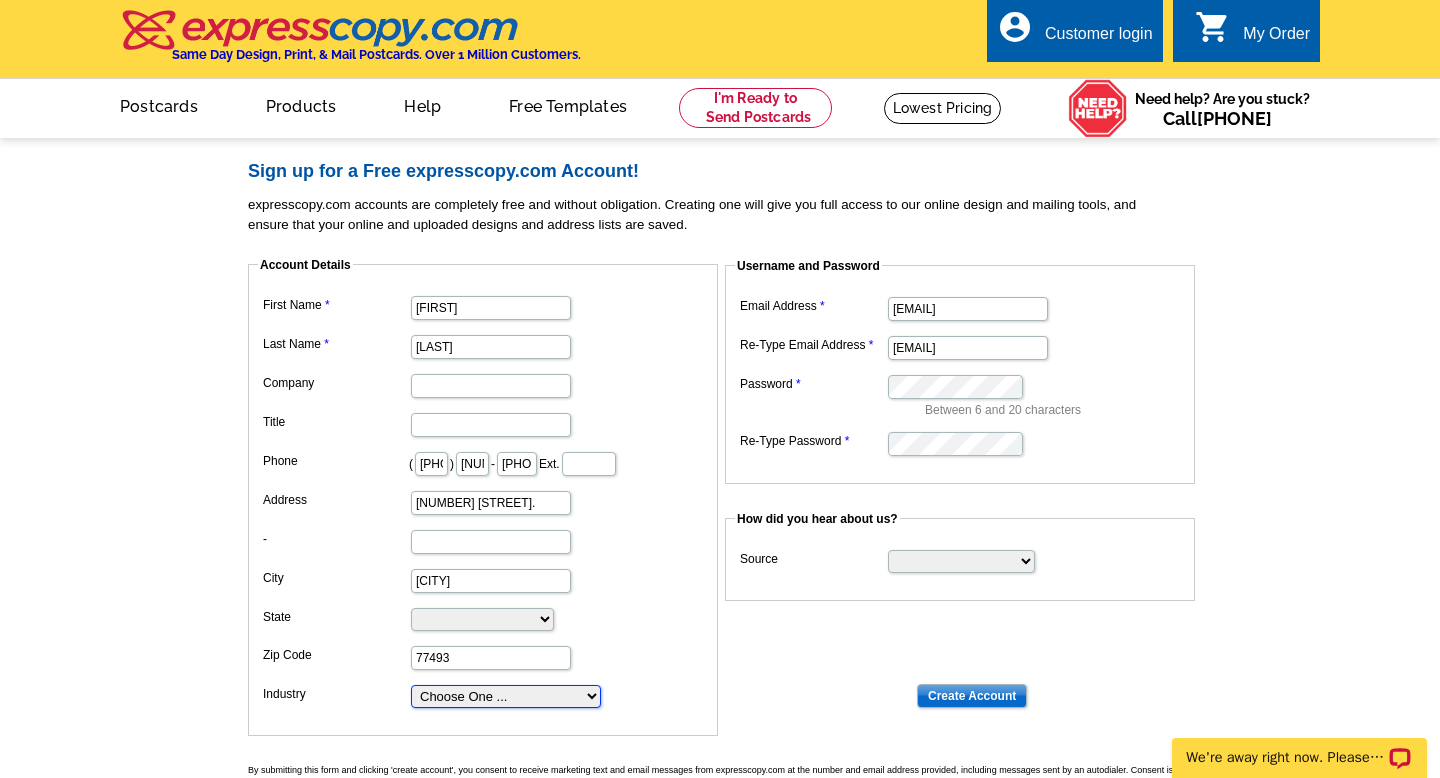 click on "Choose One ...
Residential Real Estate
Accounting
Agriculture
Architecture
Arts
Automotive
Business Services
Career Development/Training
Carpet Cleaning
Chiropractic
Commercial Real Estate
Communications
Computers/Electronics
Construction
Consulting
Daycare/Preschool
Dental
Education
Engineering
Entertainment
Environmental
Event Management
Financial
Fitness/gym
Government
Graphics/Design
Health & Beauty
Healthcare
Home Business
Home Inspection-Appraisal
Home Services
Home Services-Cleaning
Home Services-Exteriors
Home Services-HVAC
Home Services-Interior
Home Services-Interior Design
Home Services-Interiors
Home Services-Painting
Home Services-Plumbing
Human Resources
Insurance
Landscape/Yard
Legal Services
Manufacturing
Medical" at bounding box center [506, 696] 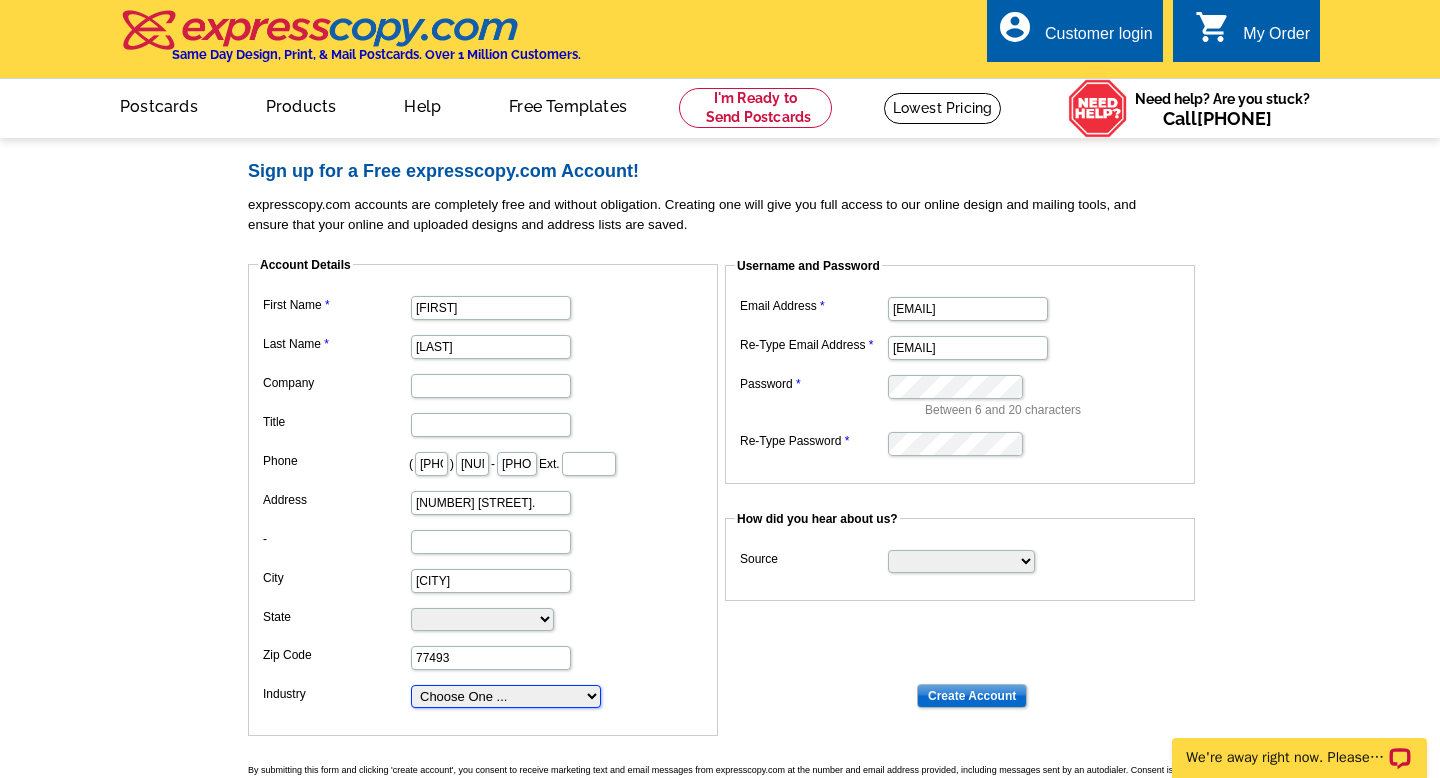 select on "2" 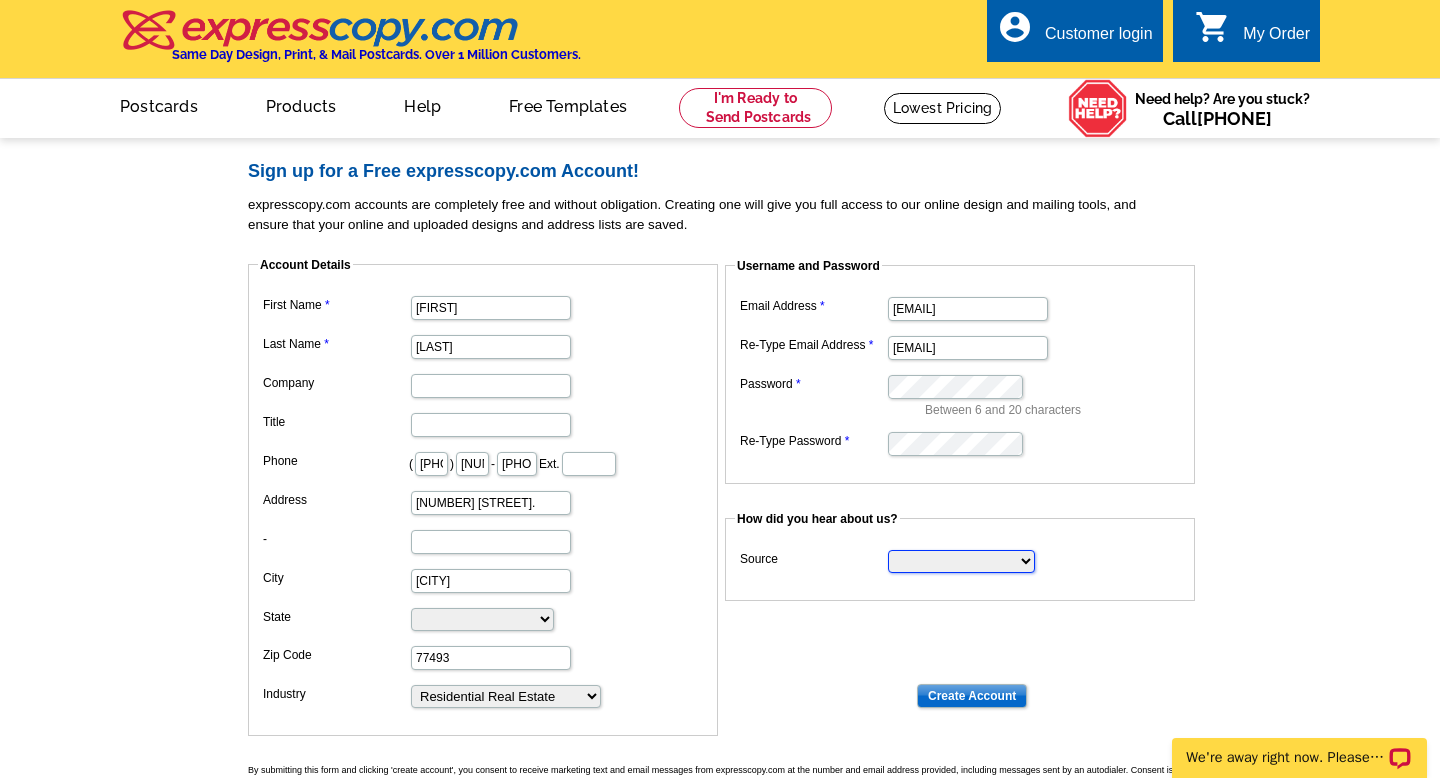 click on "Search Engine
Television Ad
Direct Mail Postcard
Email
Referred by a friend
Other" at bounding box center [961, 561] 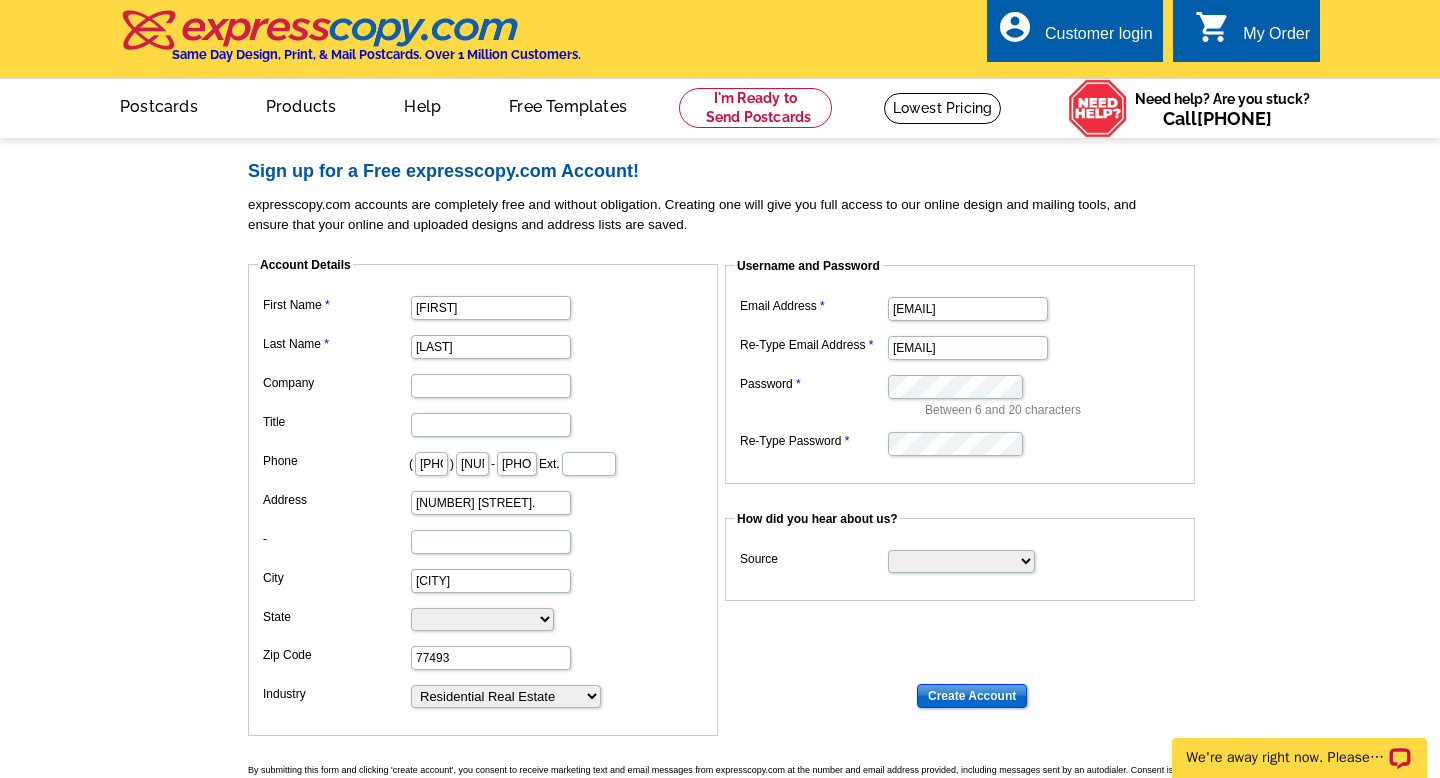 click on "Create Account" at bounding box center (972, 696) 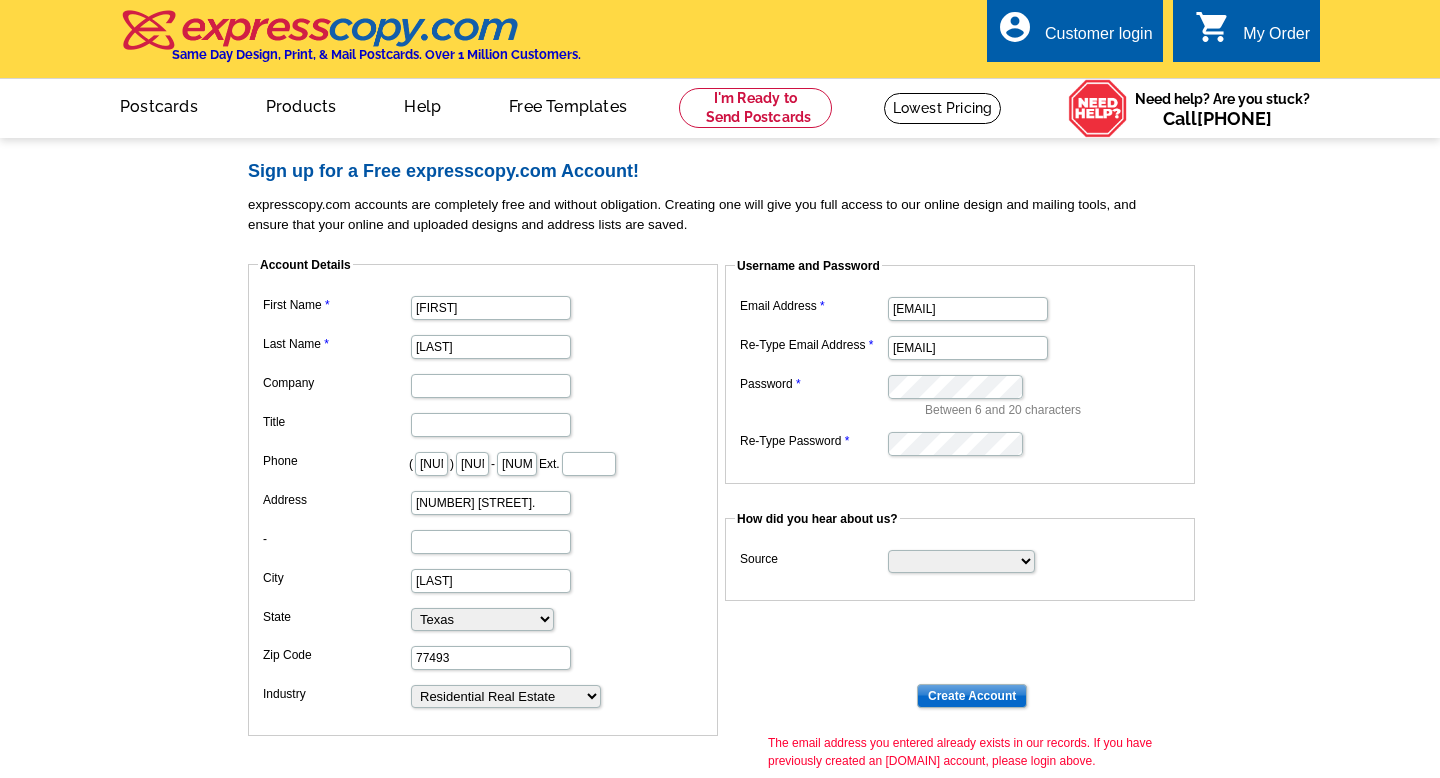 scroll, scrollTop: 0, scrollLeft: 0, axis: both 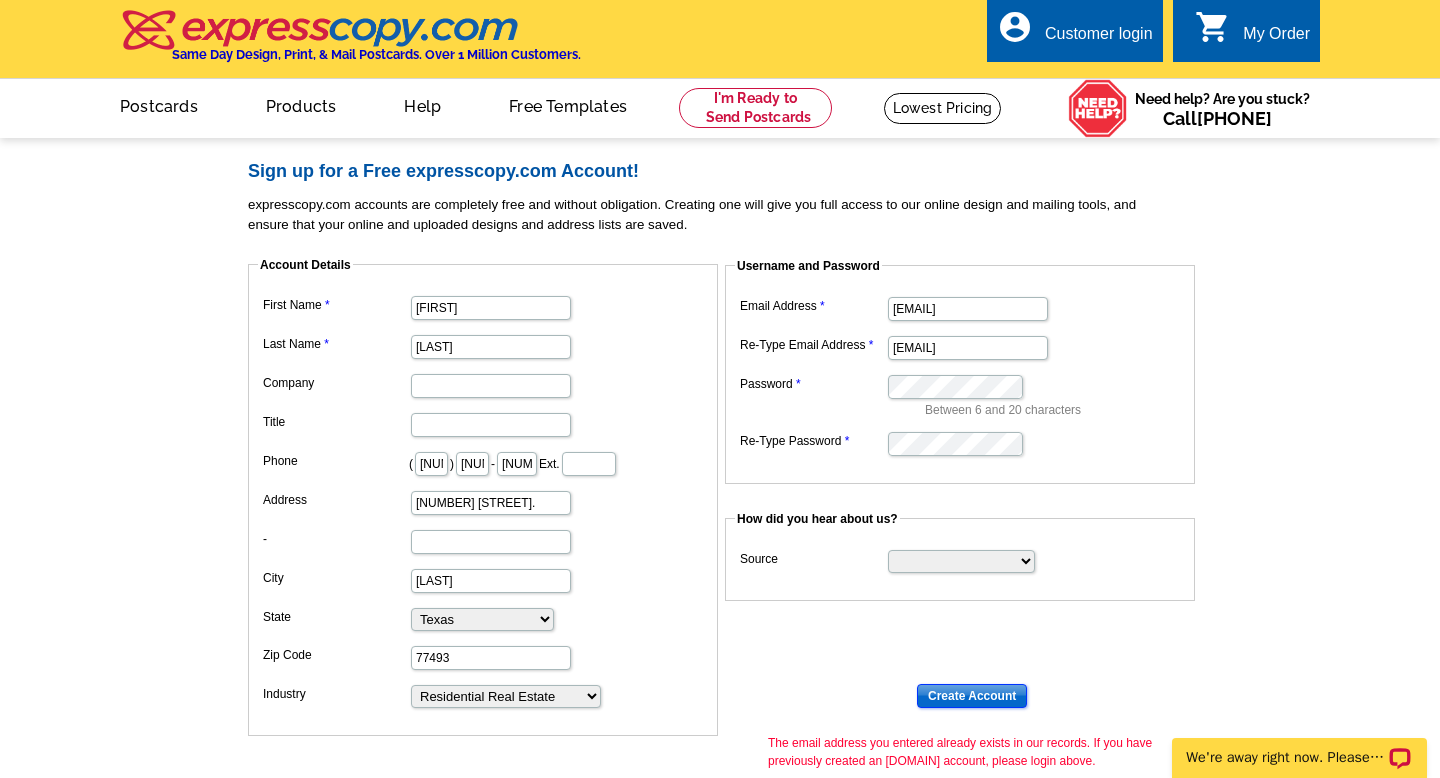 click on "Create Account" at bounding box center (972, 696) 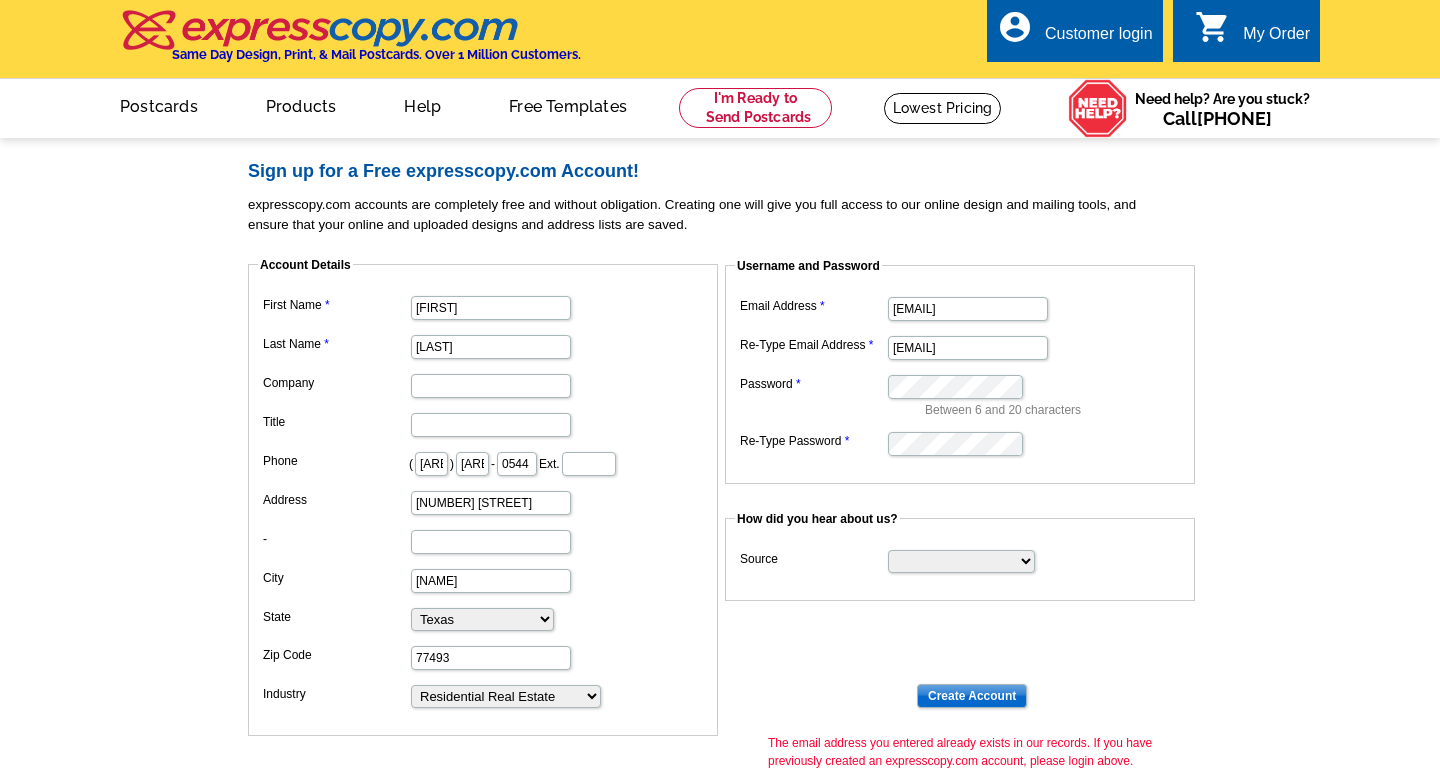 scroll, scrollTop: 0, scrollLeft: 0, axis: both 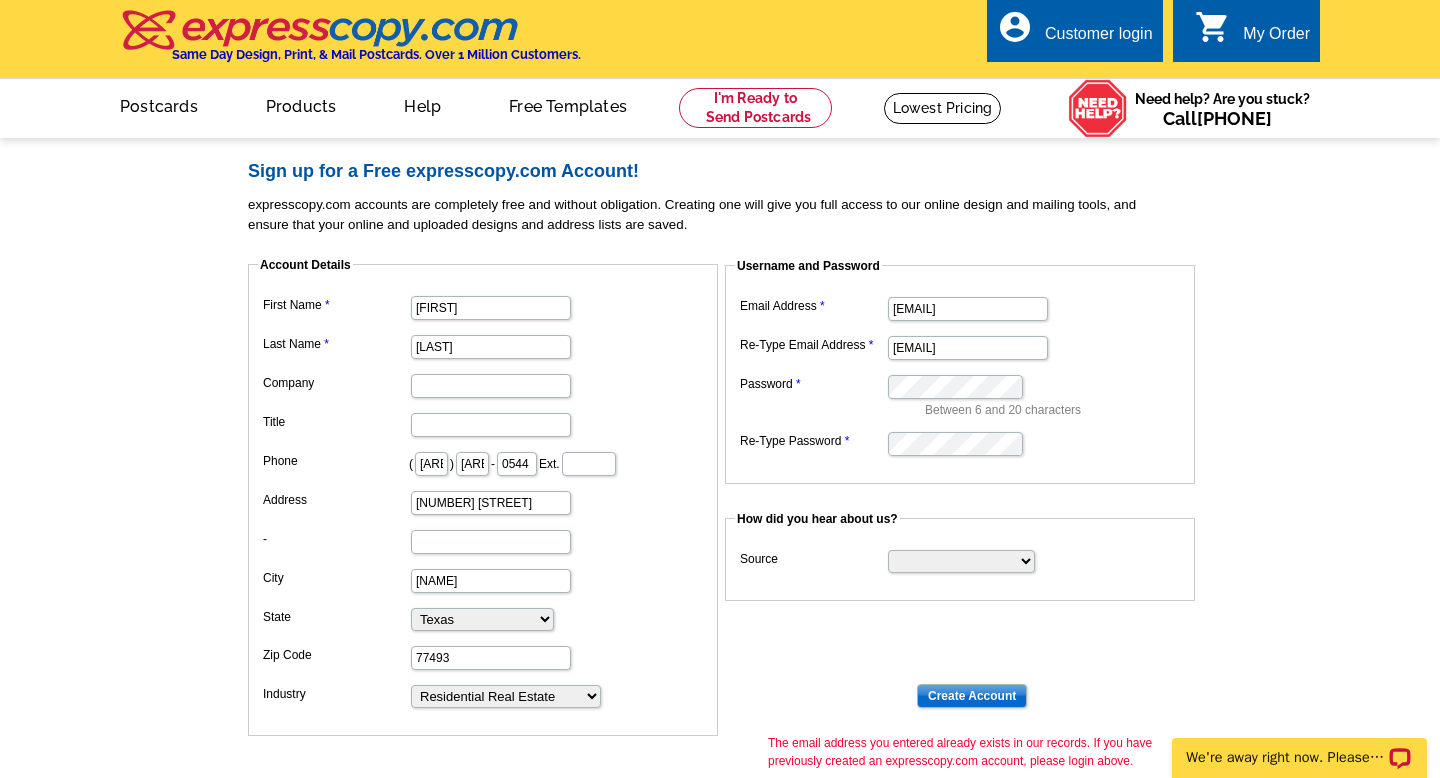 click on "account_circle
Customer login" at bounding box center [1075, 30] 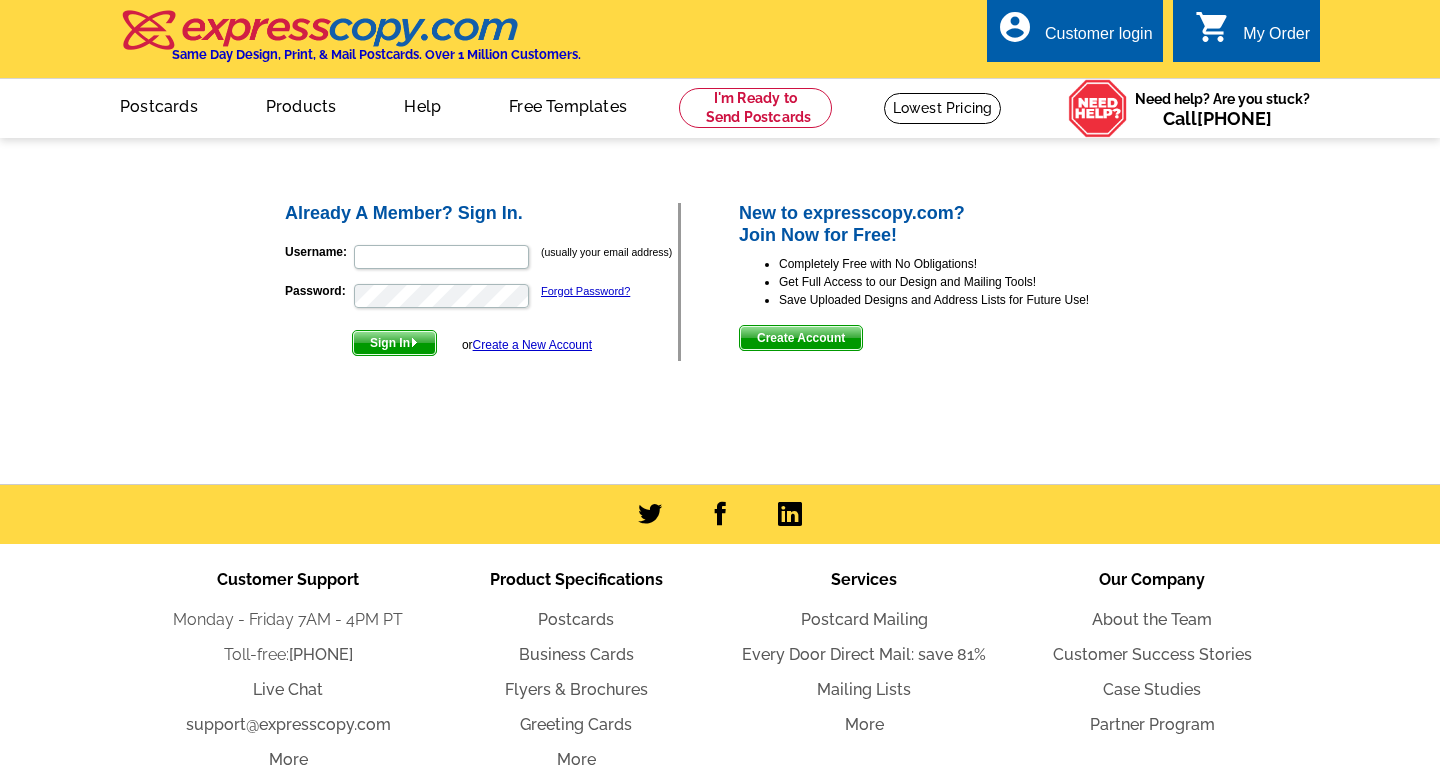 scroll, scrollTop: 0, scrollLeft: 0, axis: both 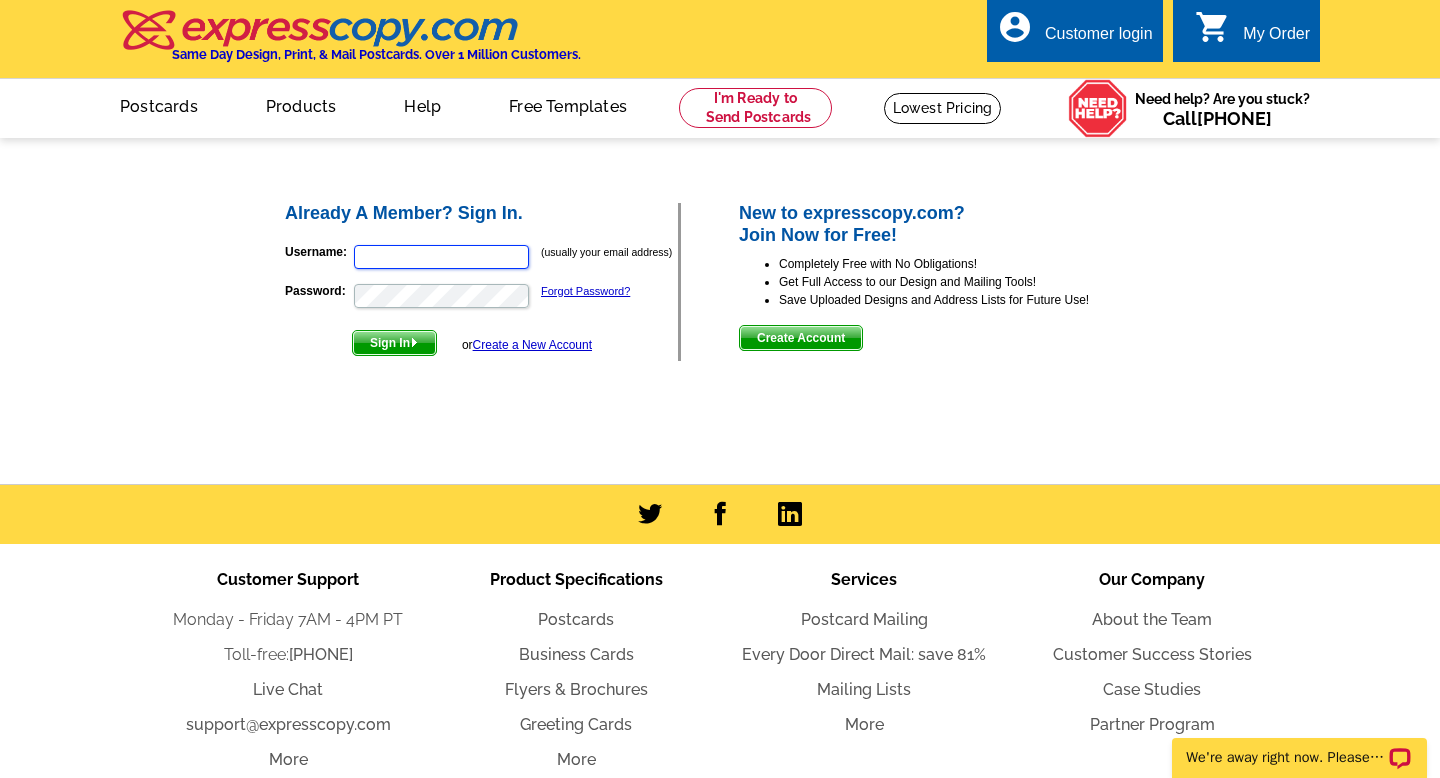 click on "Username:" at bounding box center (441, 257) 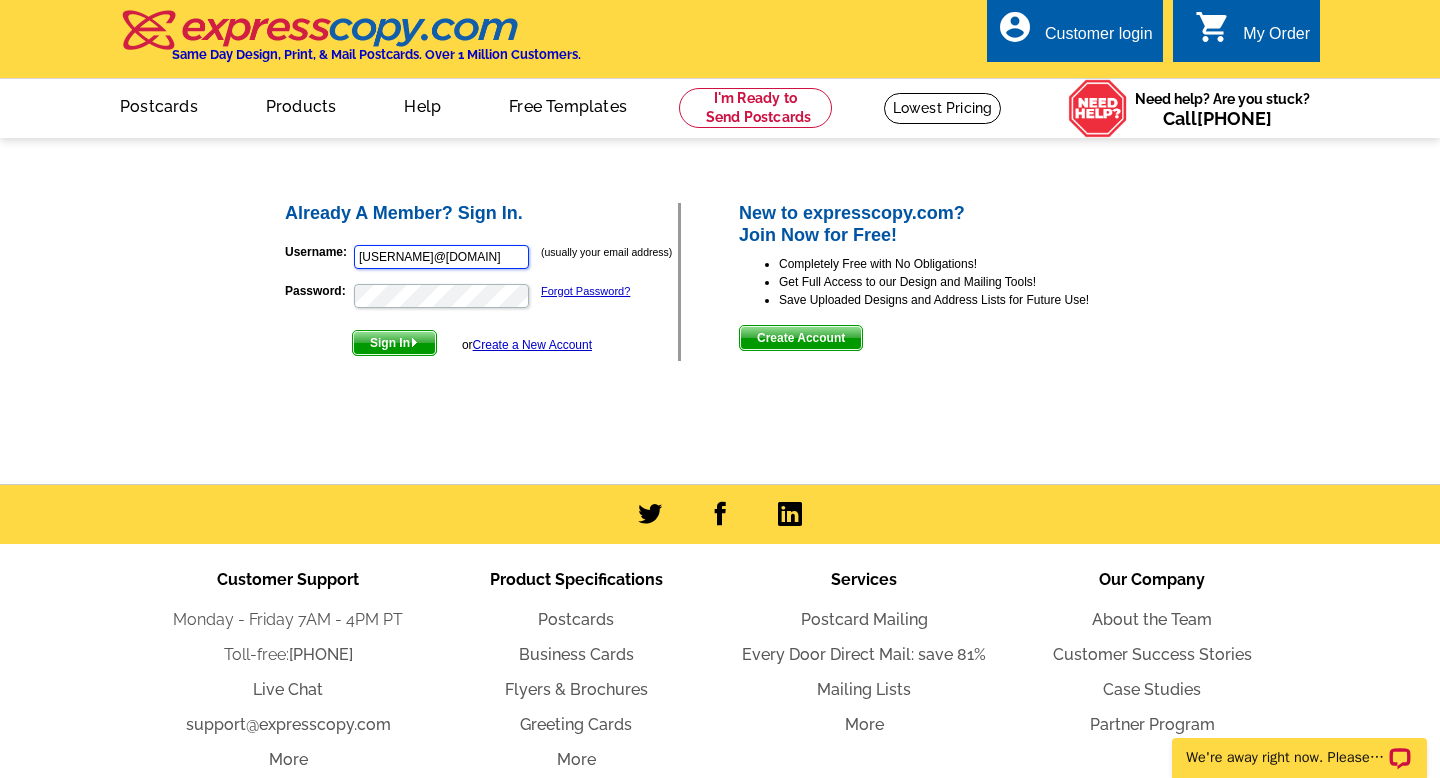 scroll, scrollTop: 0, scrollLeft: 0, axis: both 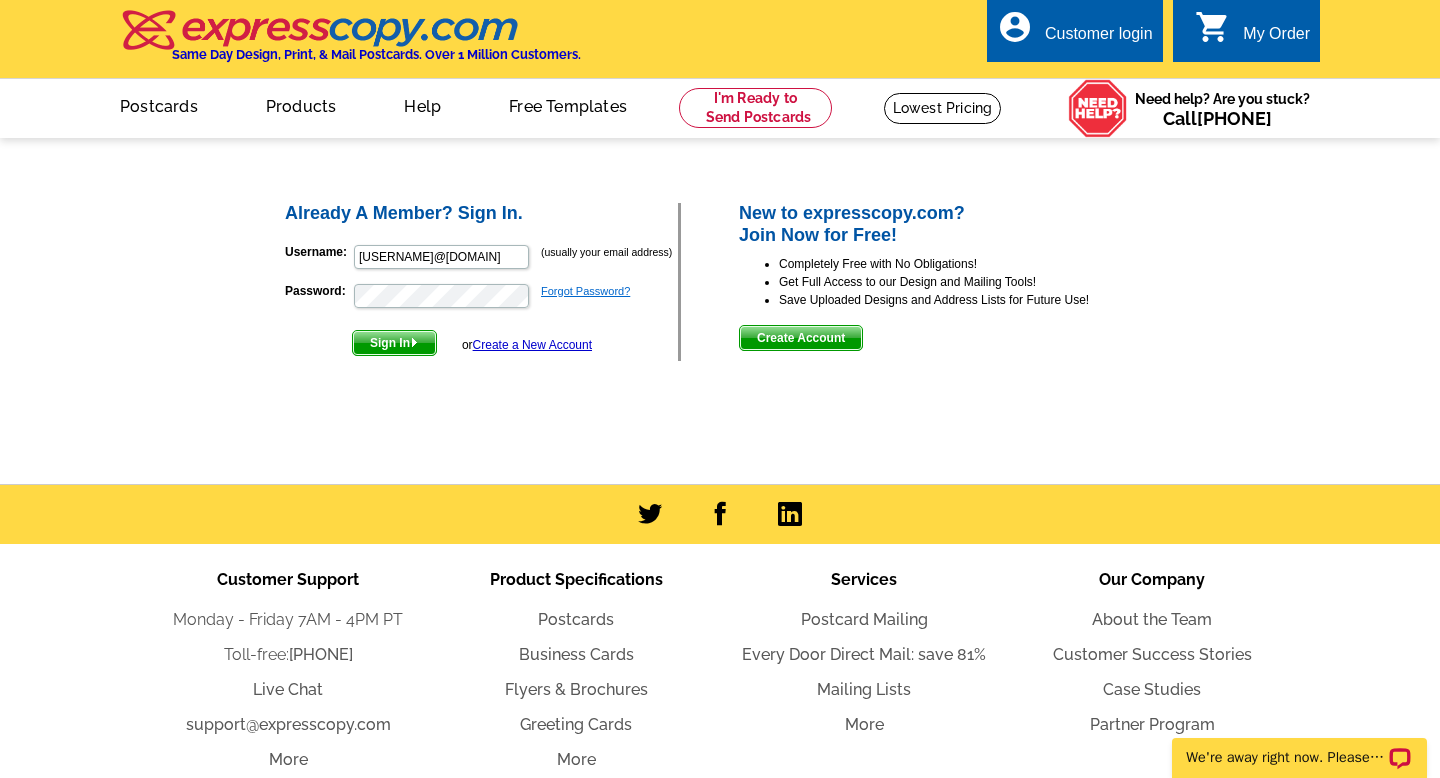 click on "Forgot
Password?" at bounding box center (585, 291) 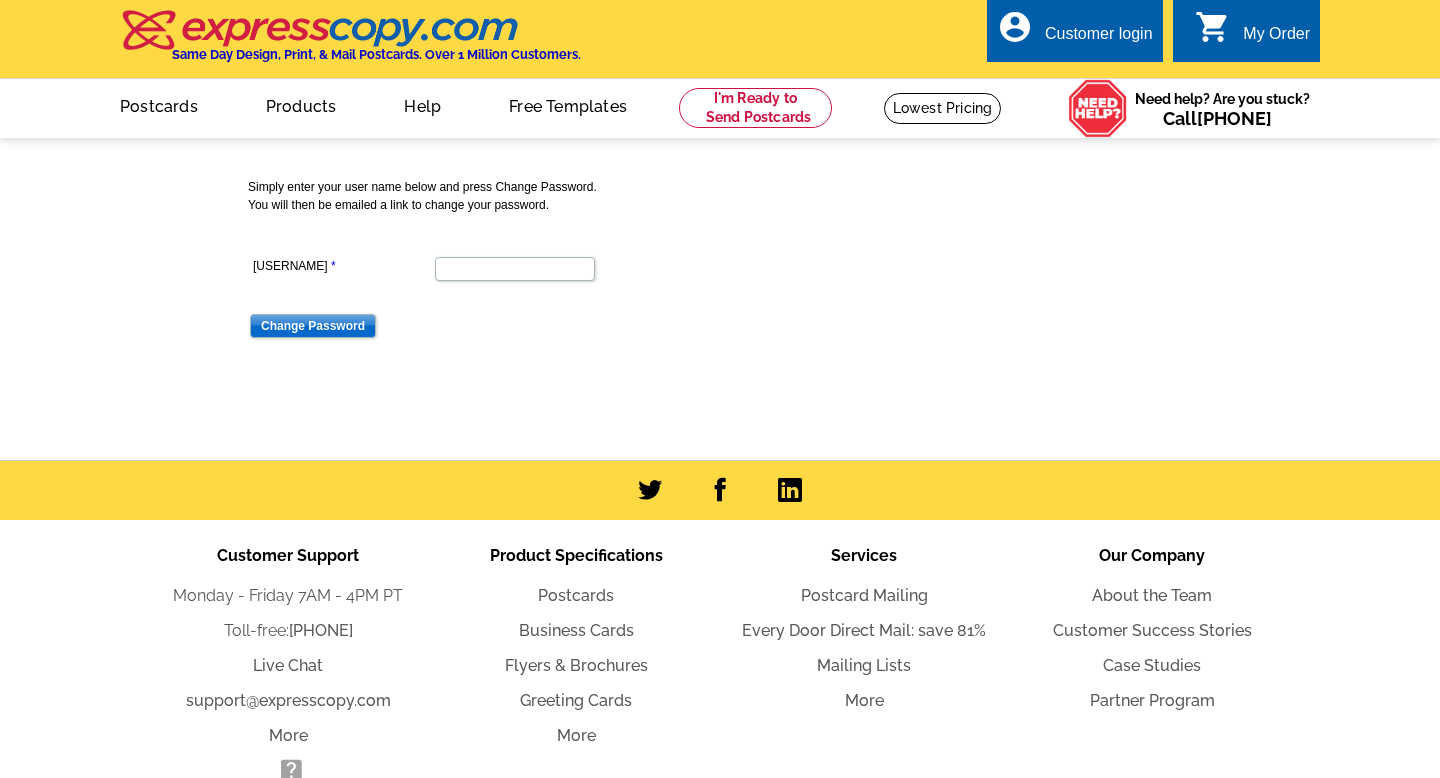 scroll, scrollTop: 0, scrollLeft: 0, axis: both 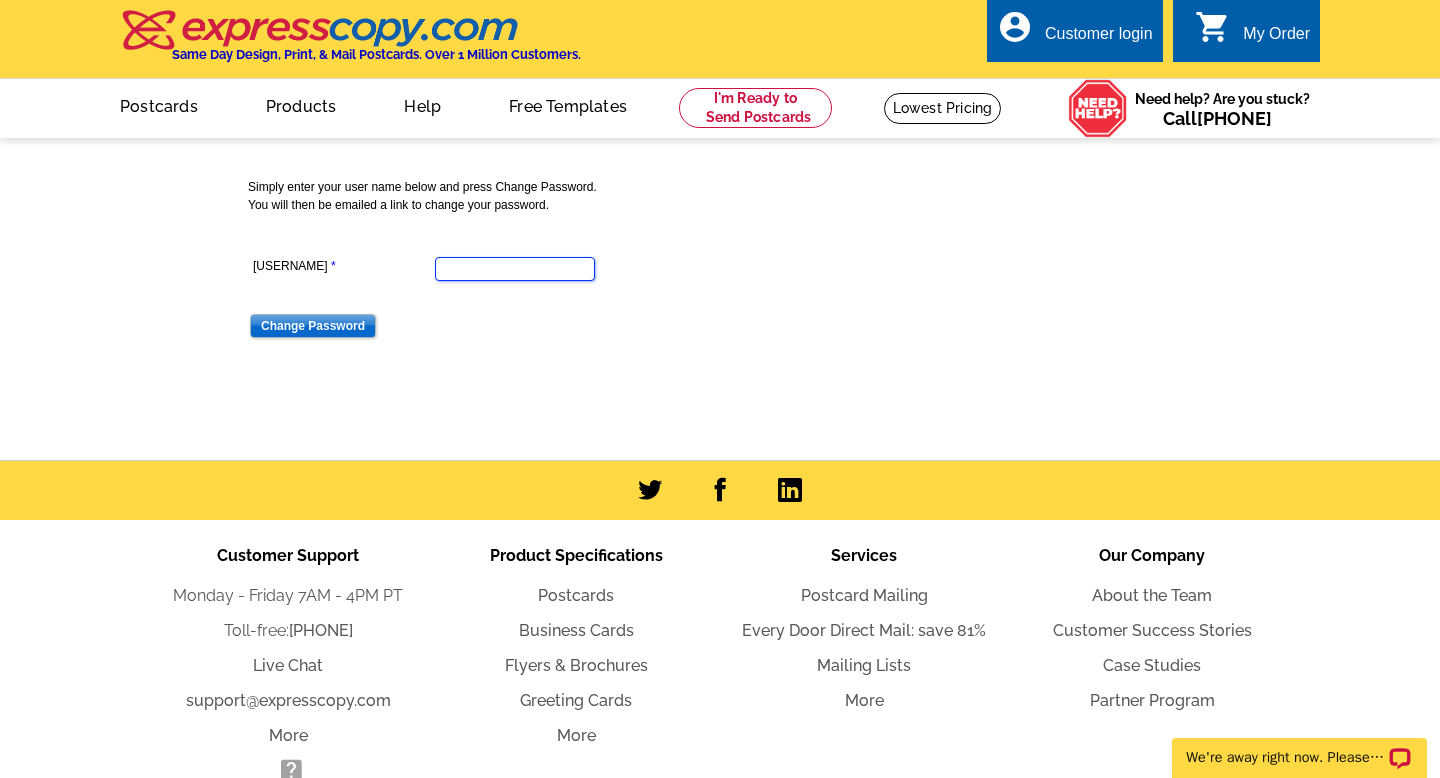 click on "User Name" at bounding box center [515, 269] 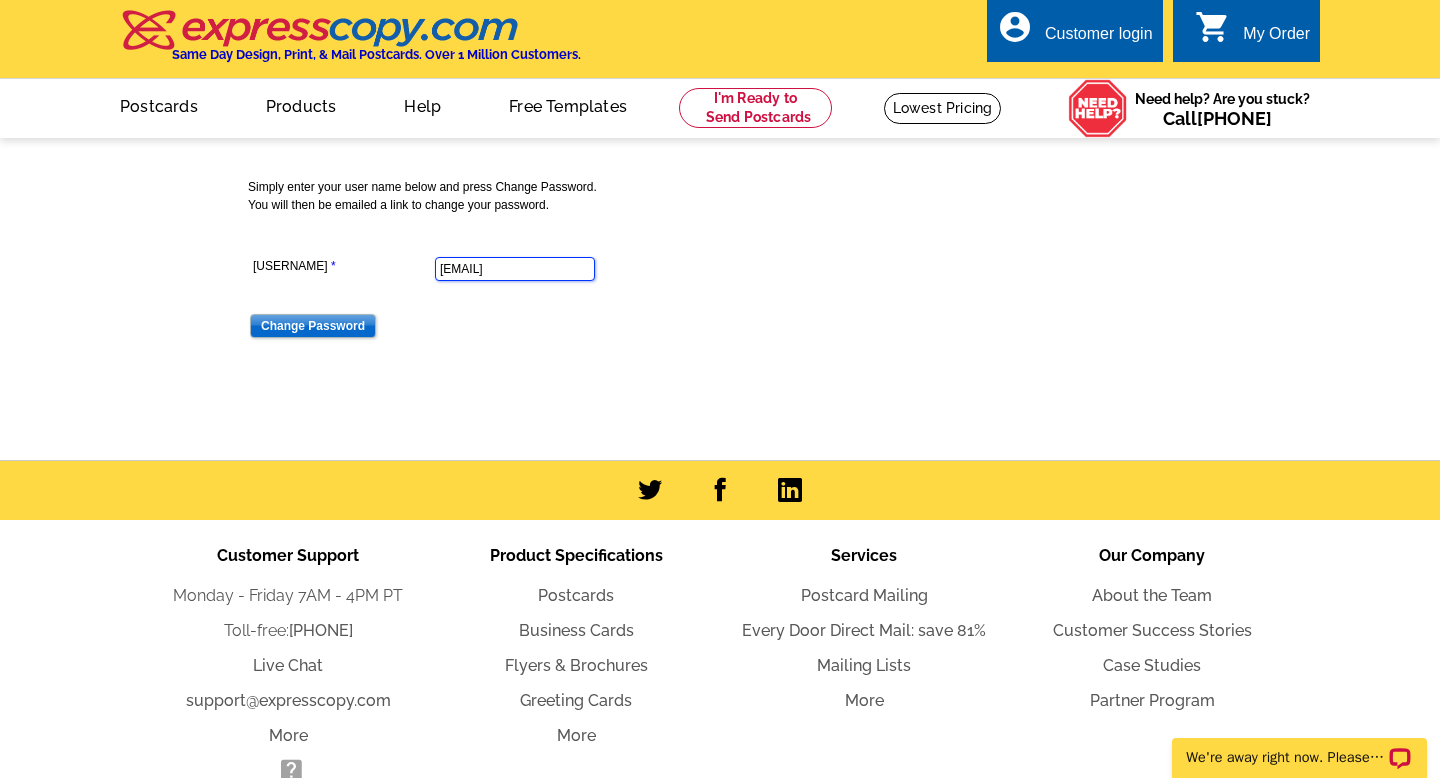 scroll, scrollTop: 0, scrollLeft: 0, axis: both 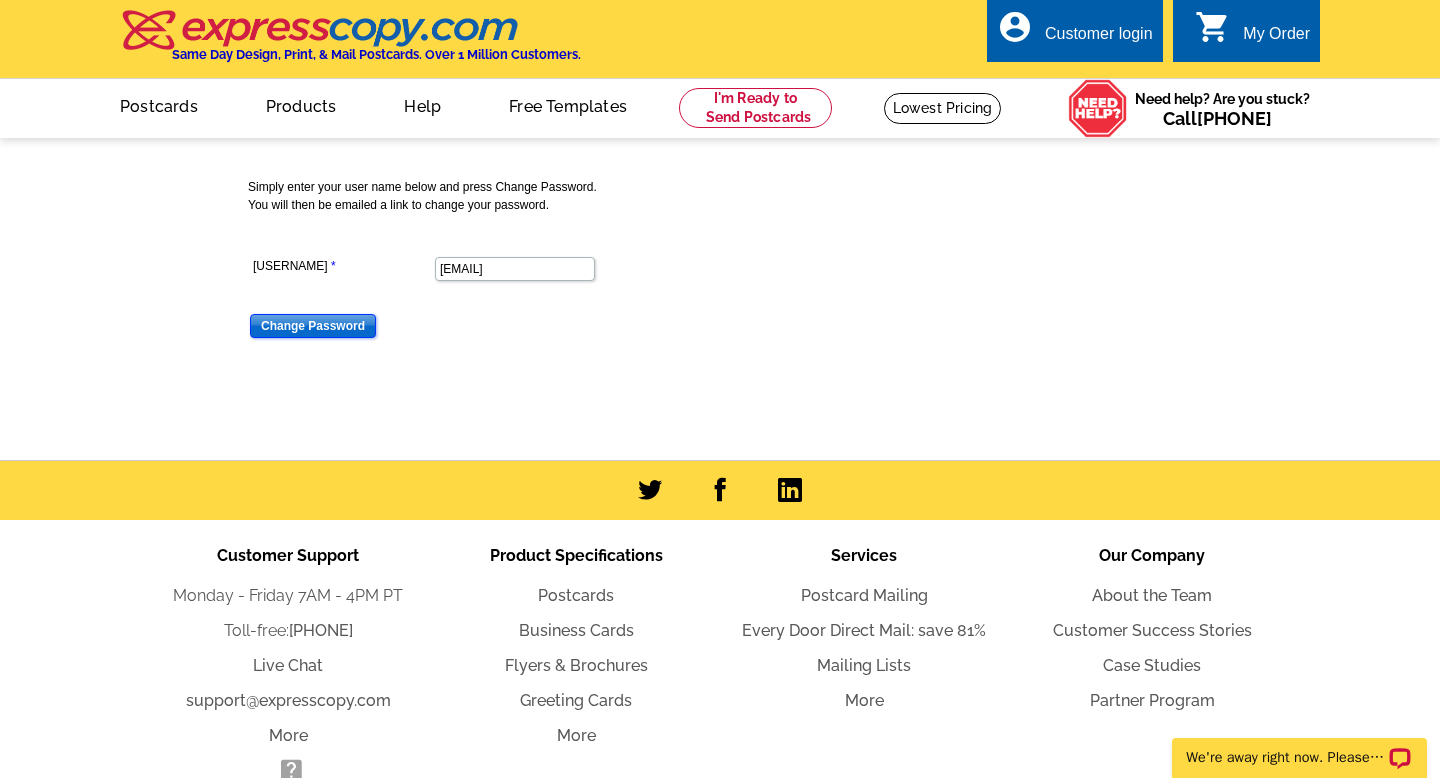 click on "Change Password" at bounding box center [313, 326] 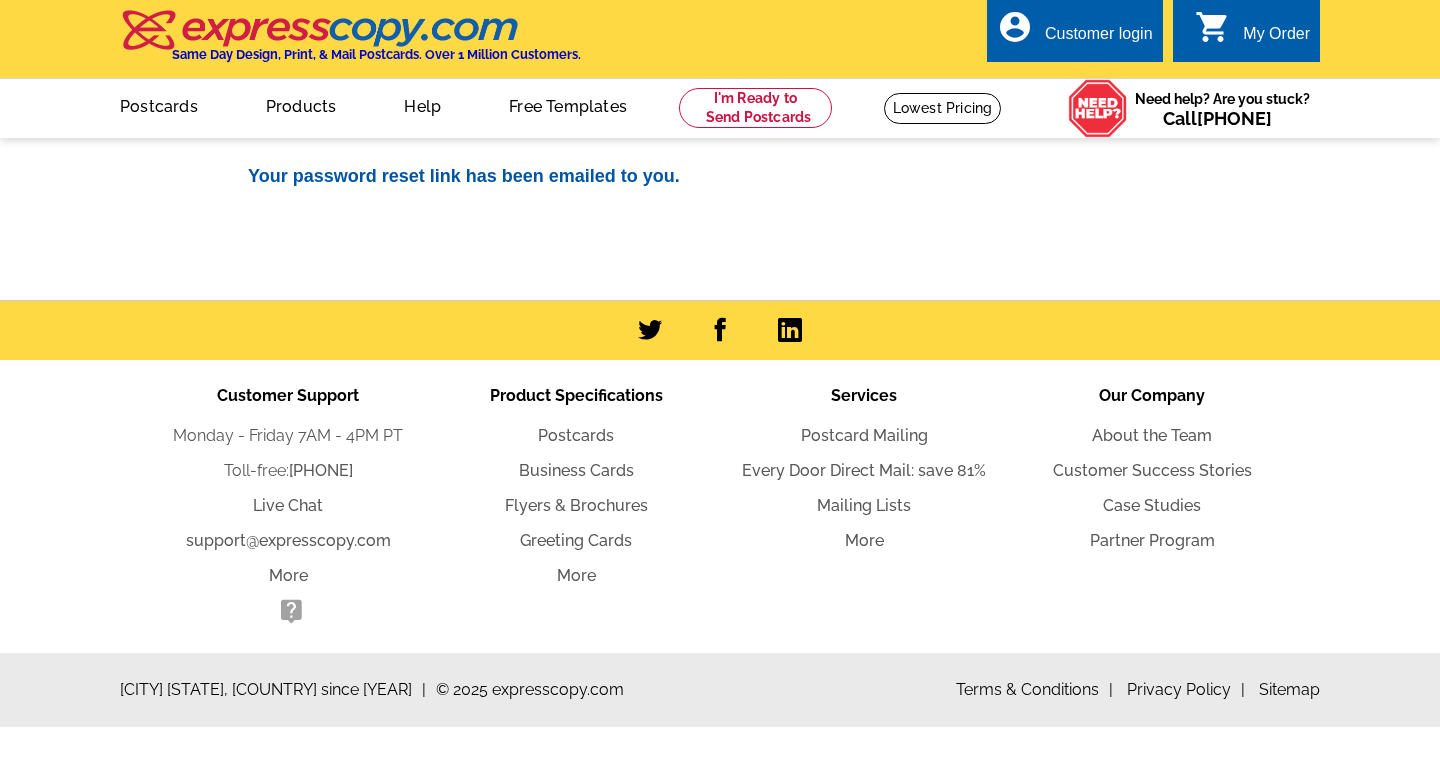 scroll, scrollTop: 0, scrollLeft: 0, axis: both 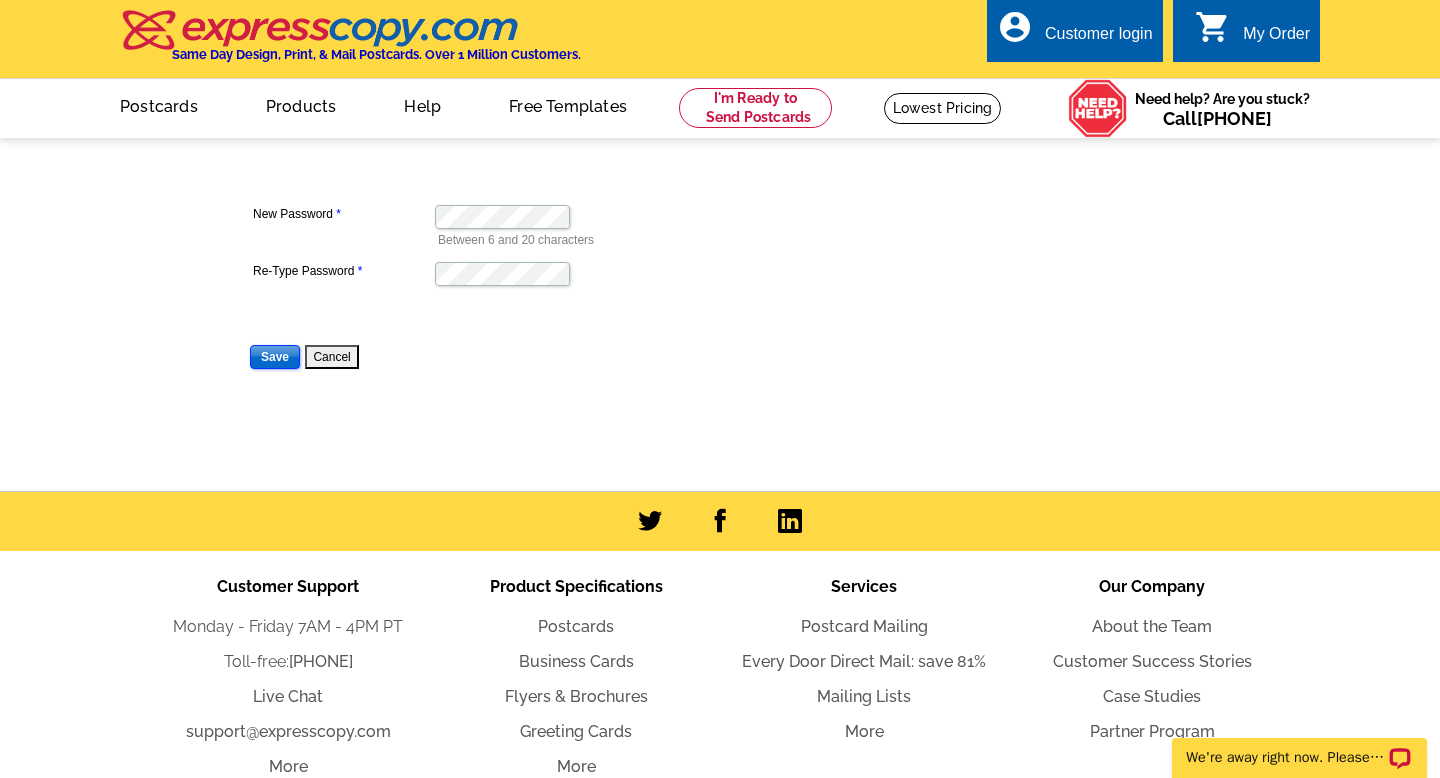 click on "Save" at bounding box center (275, 357) 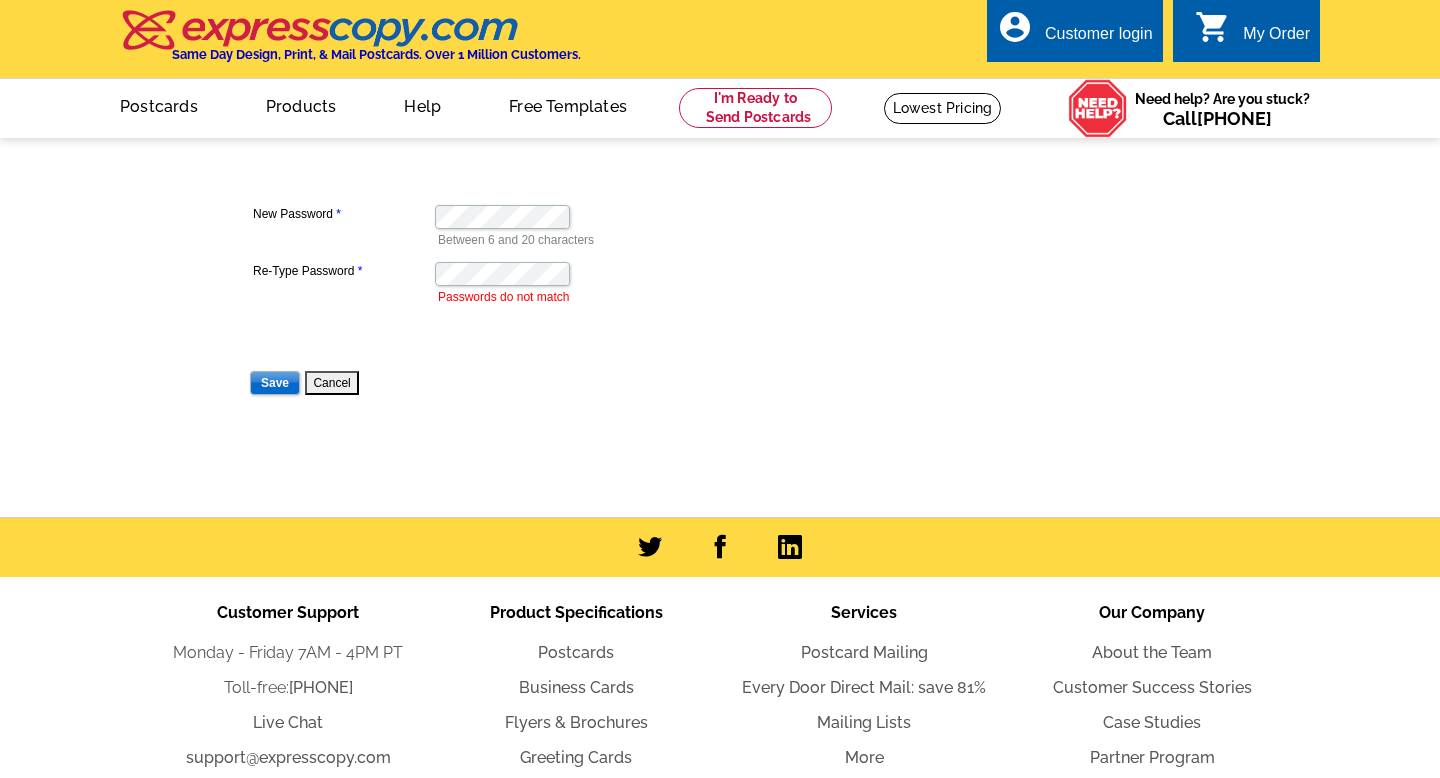 scroll, scrollTop: 0, scrollLeft: 0, axis: both 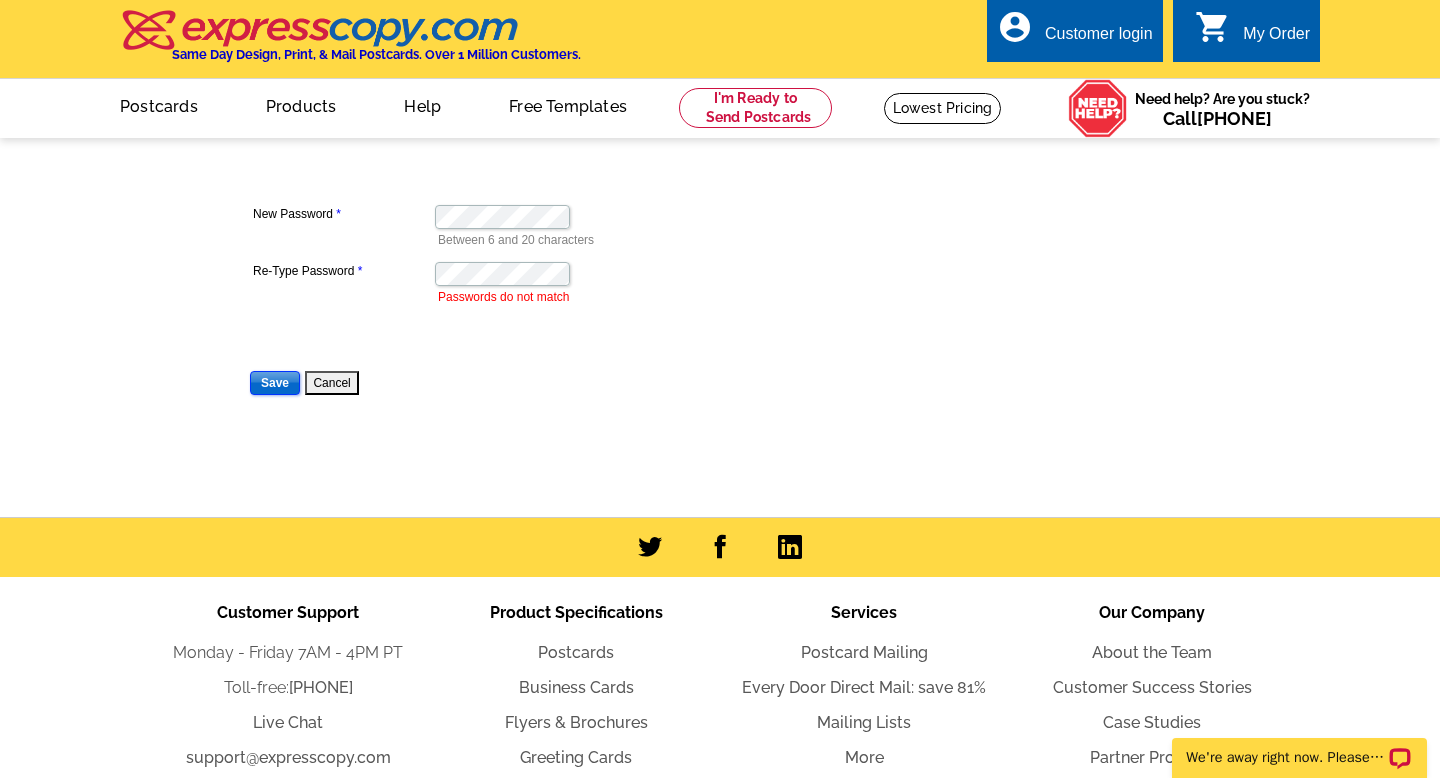 click on "Save" at bounding box center [275, 383] 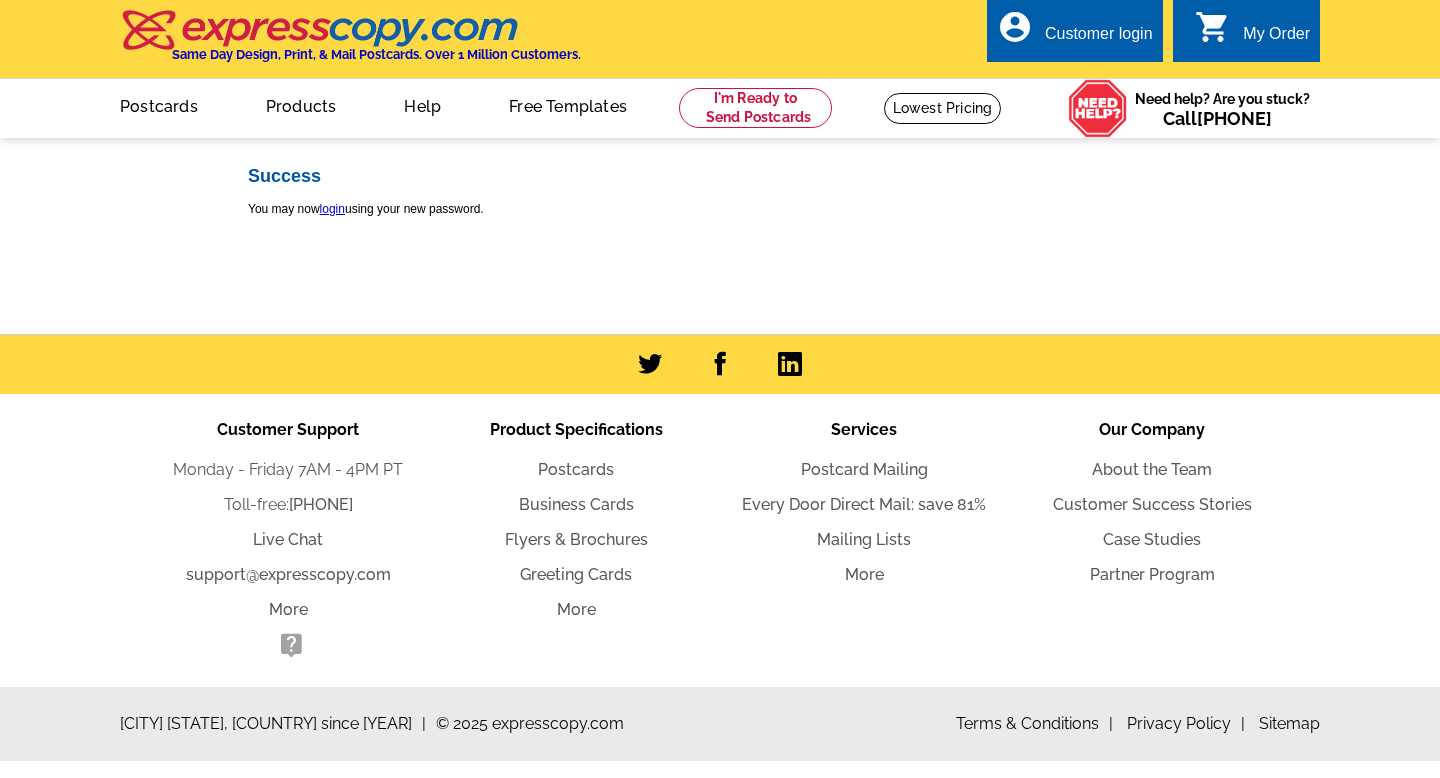 scroll, scrollTop: 0, scrollLeft: 0, axis: both 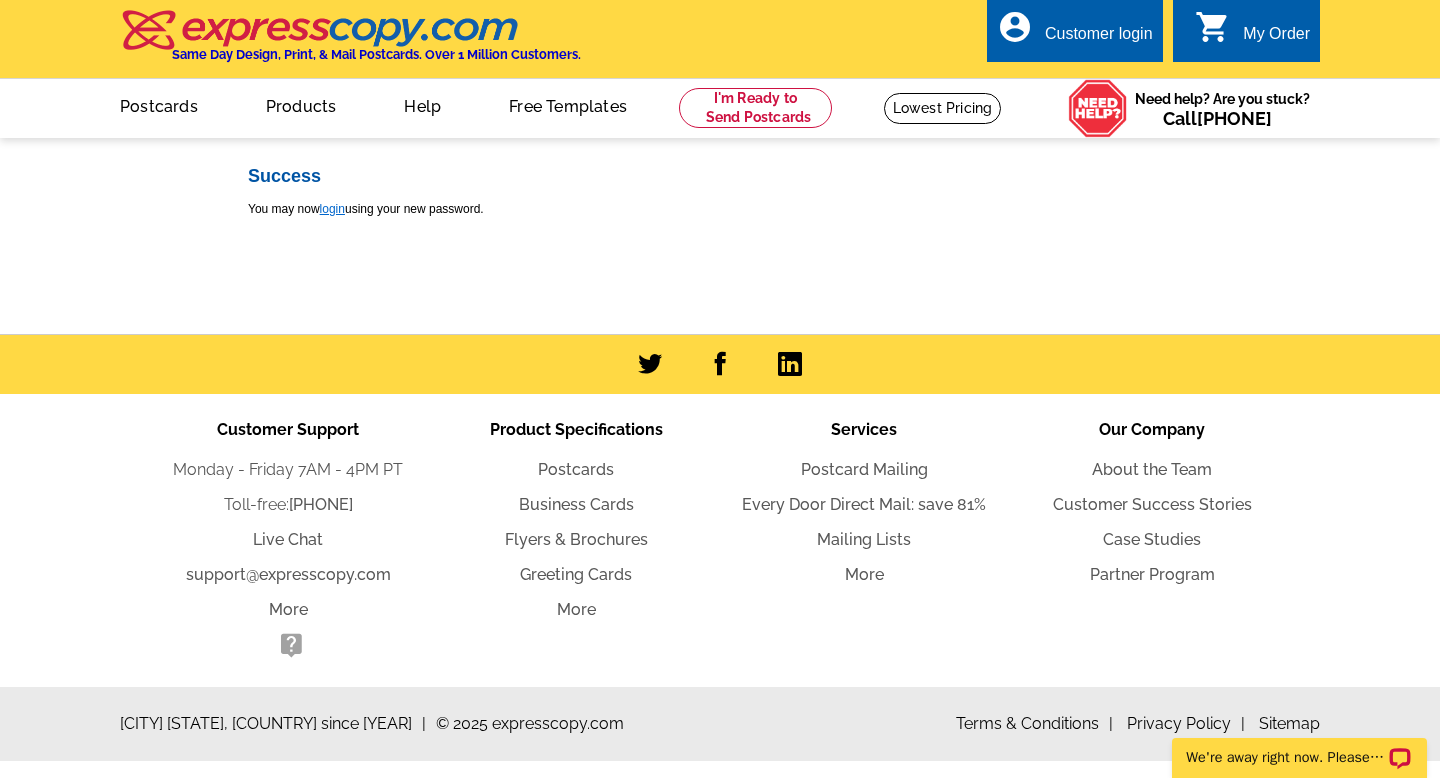 click on "login" at bounding box center [332, 209] 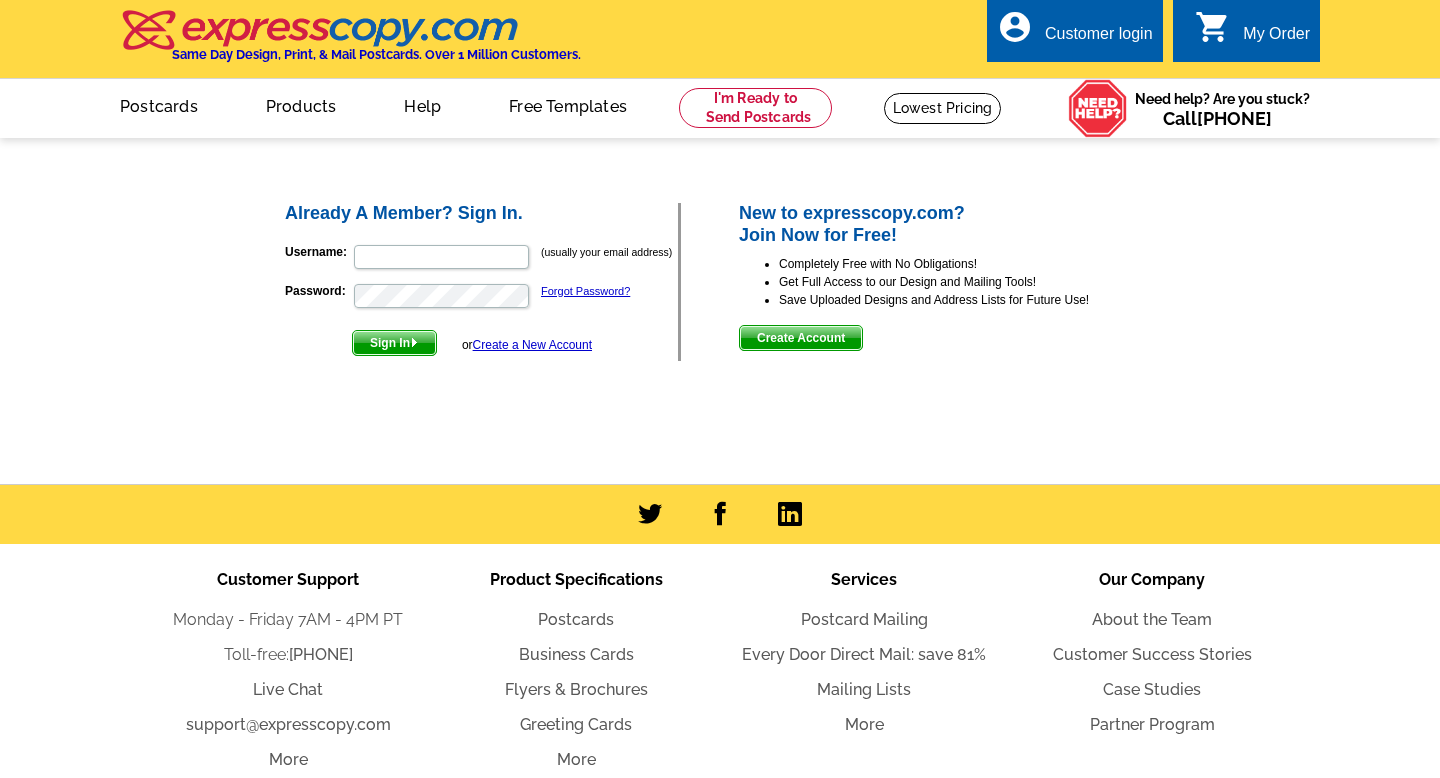 scroll, scrollTop: 0, scrollLeft: 0, axis: both 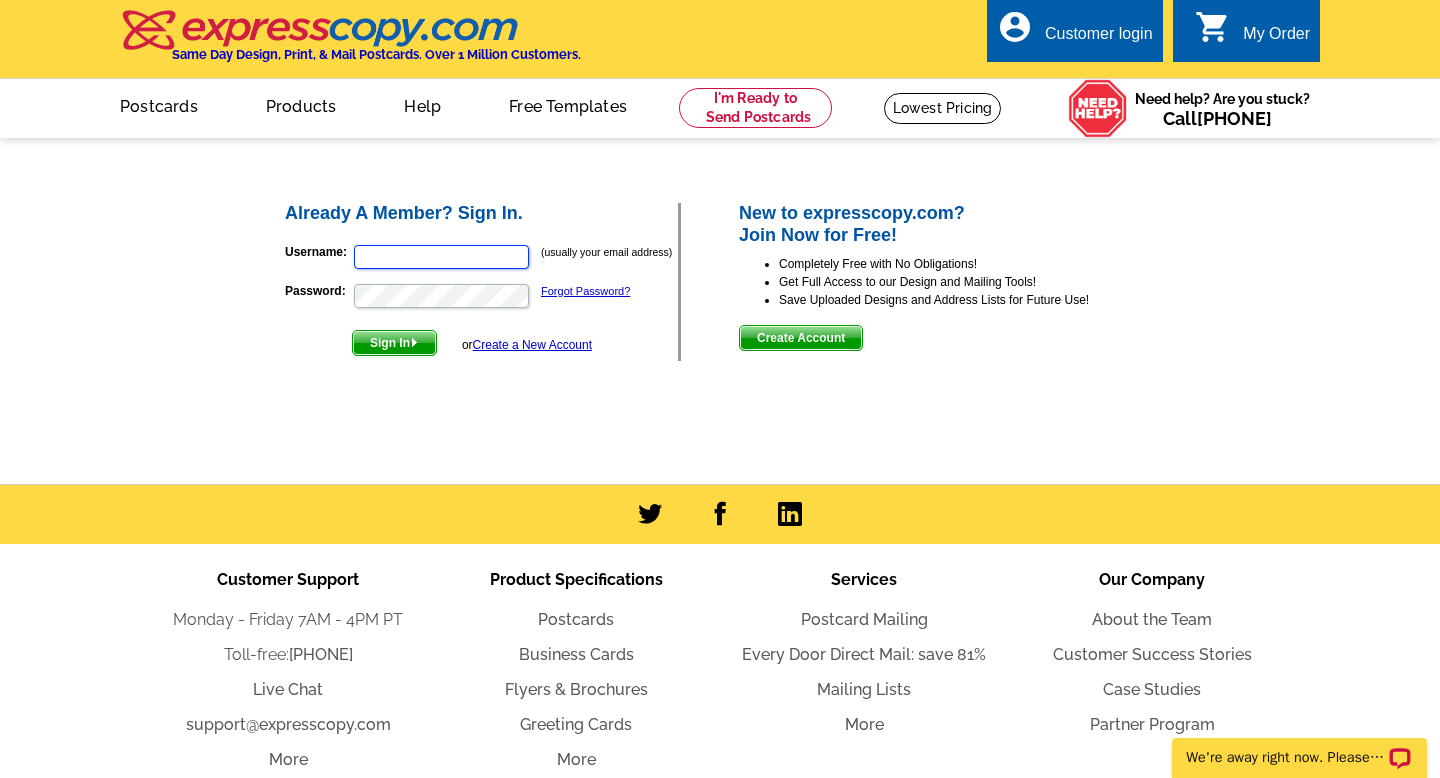 type on "[EMAIL]" 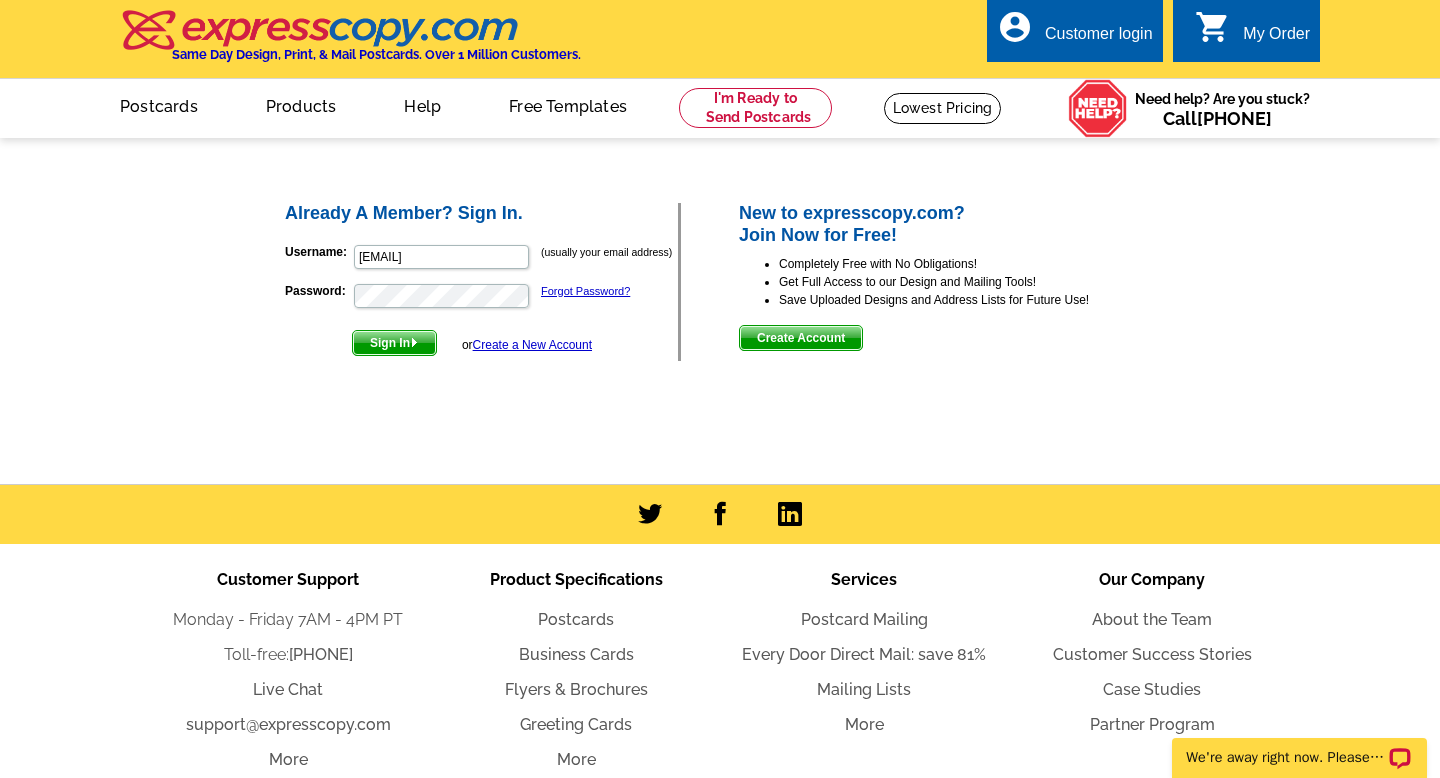 click on "Sign In" at bounding box center [394, 343] 